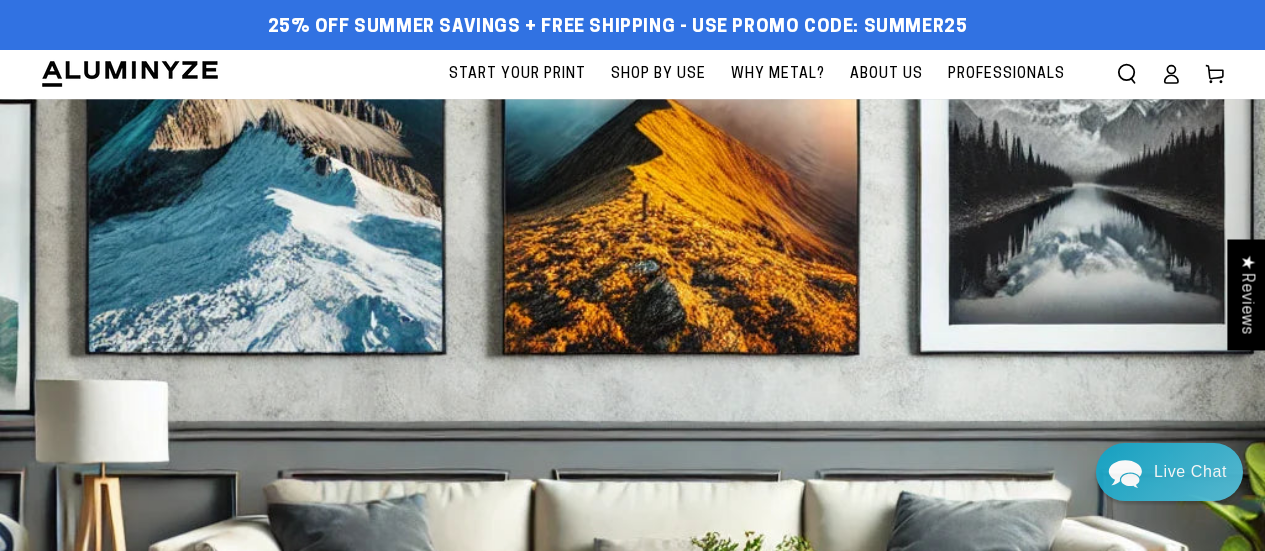 scroll, scrollTop: 0, scrollLeft: 0, axis: both 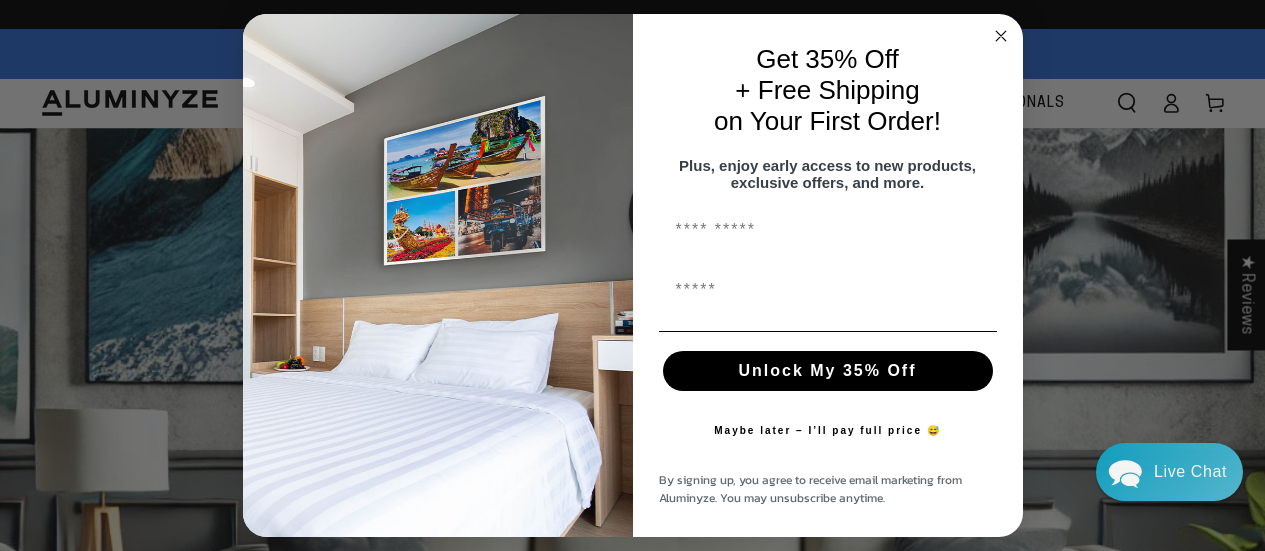 click 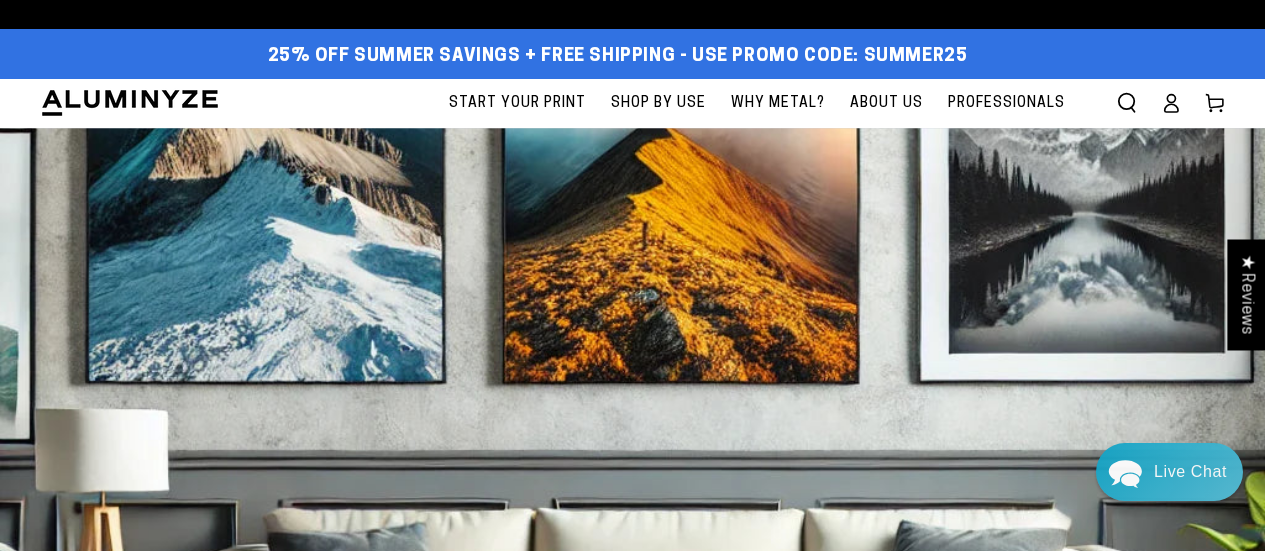 click on "Start Your Print" at bounding box center (517, 103) 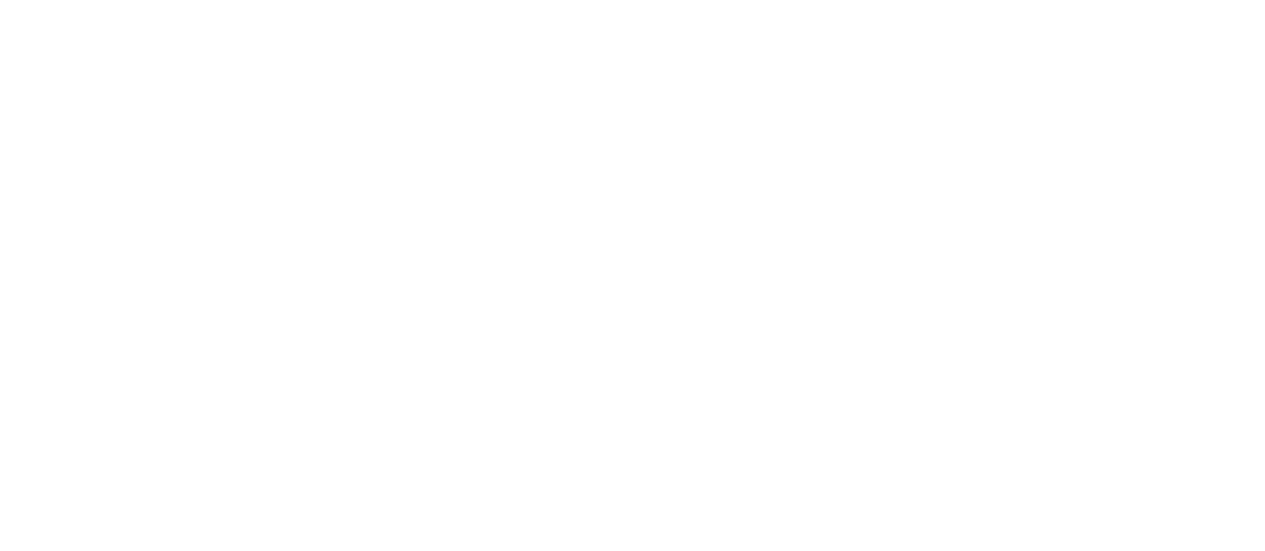scroll, scrollTop: 0, scrollLeft: 0, axis: both 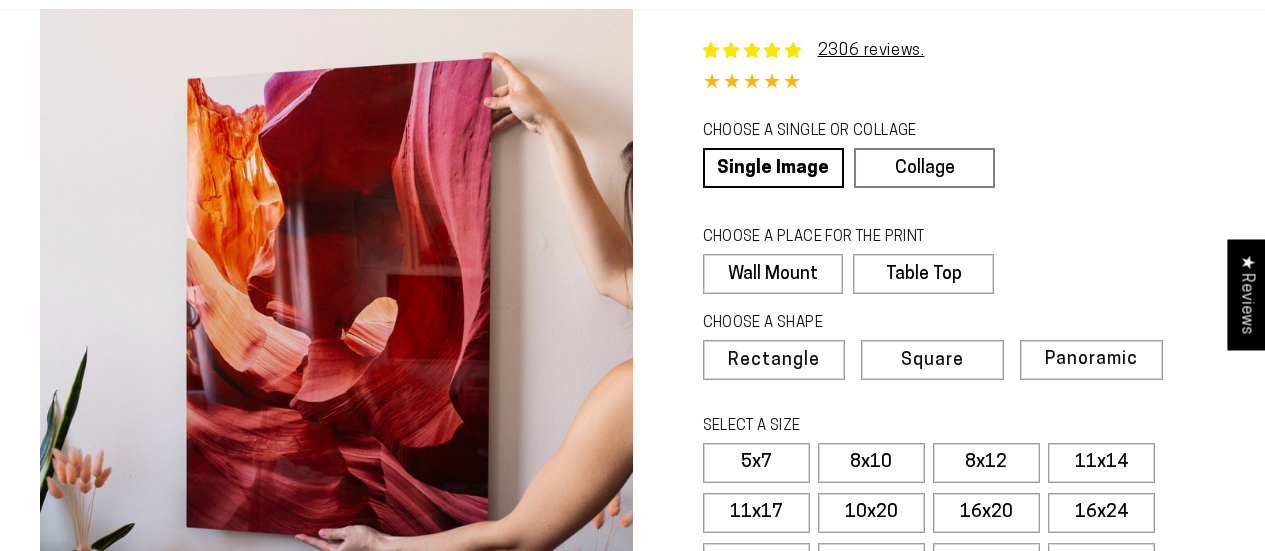 select on "**********" 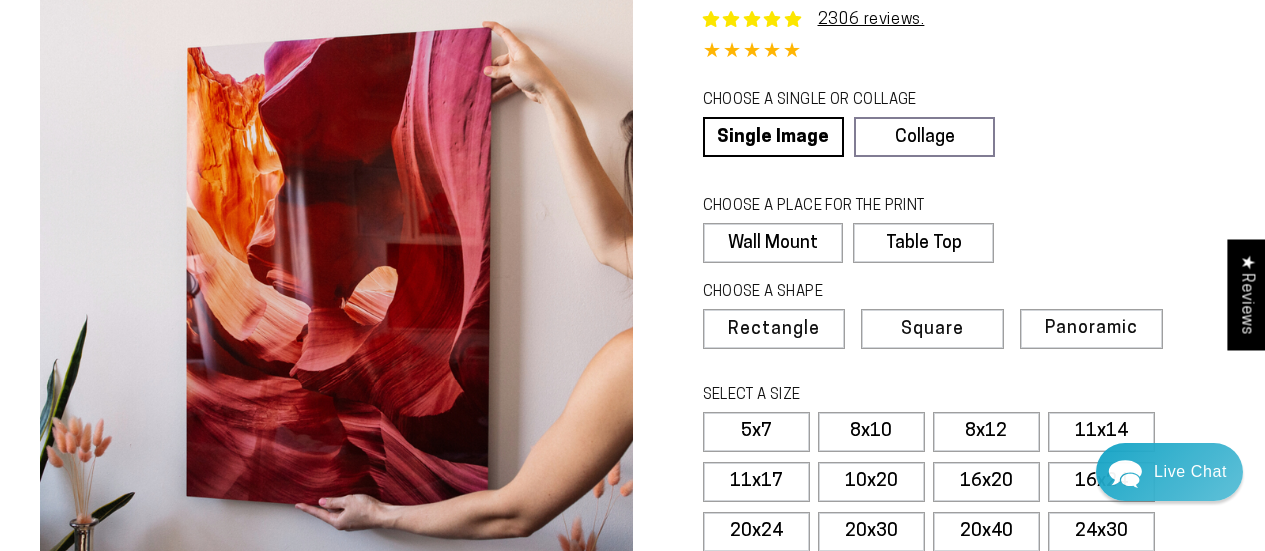 scroll, scrollTop: 122, scrollLeft: 0, axis: vertical 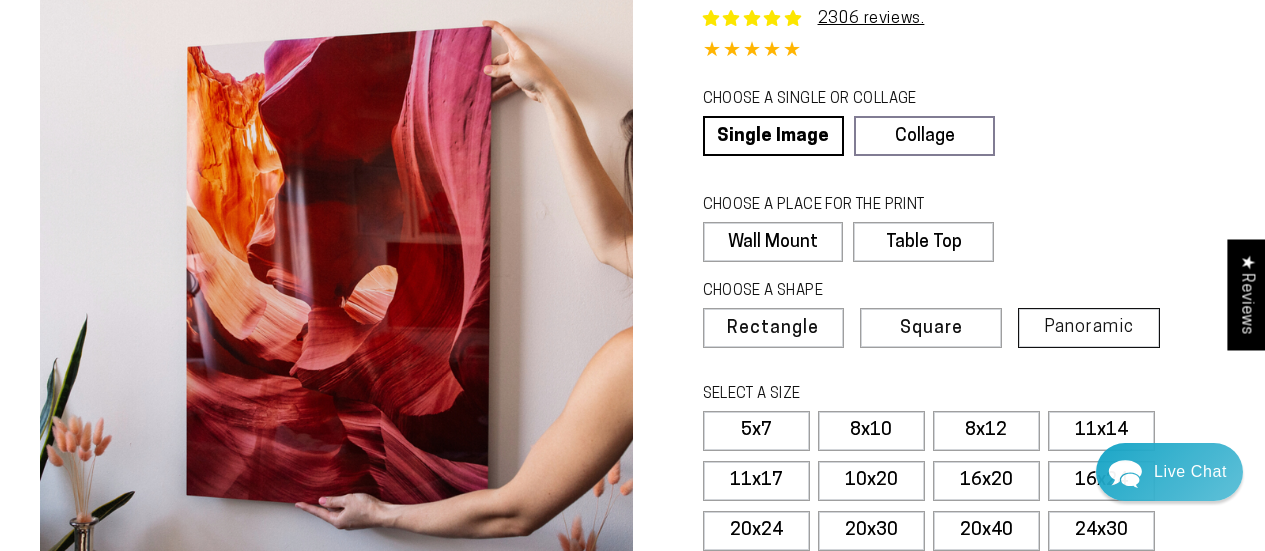 click on "Panoramic" at bounding box center (1089, 327) 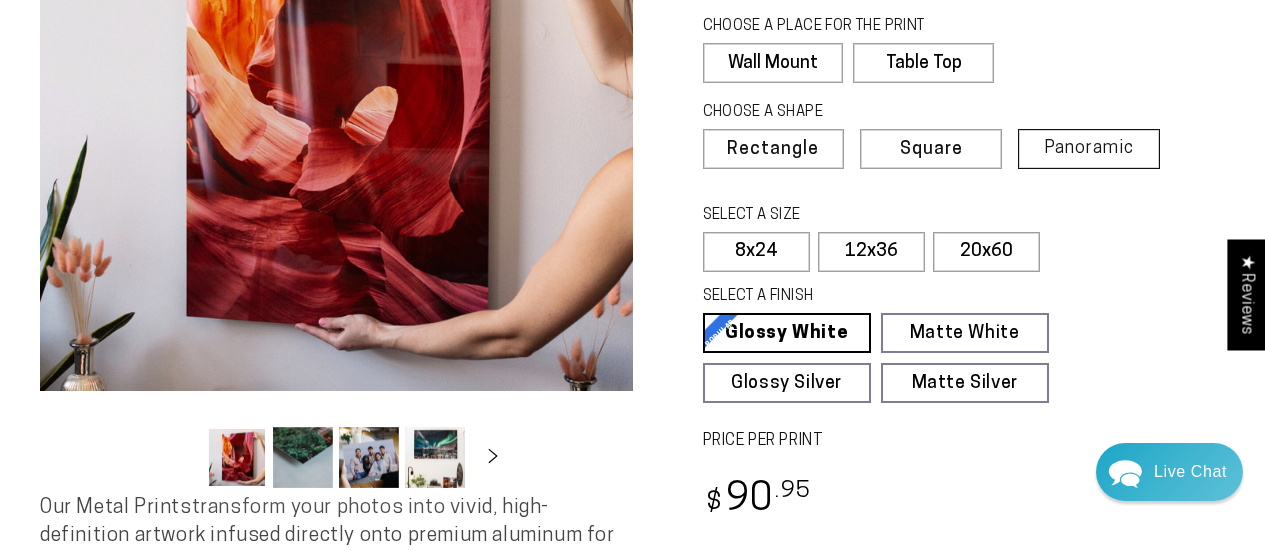 scroll, scrollTop: 320, scrollLeft: 0, axis: vertical 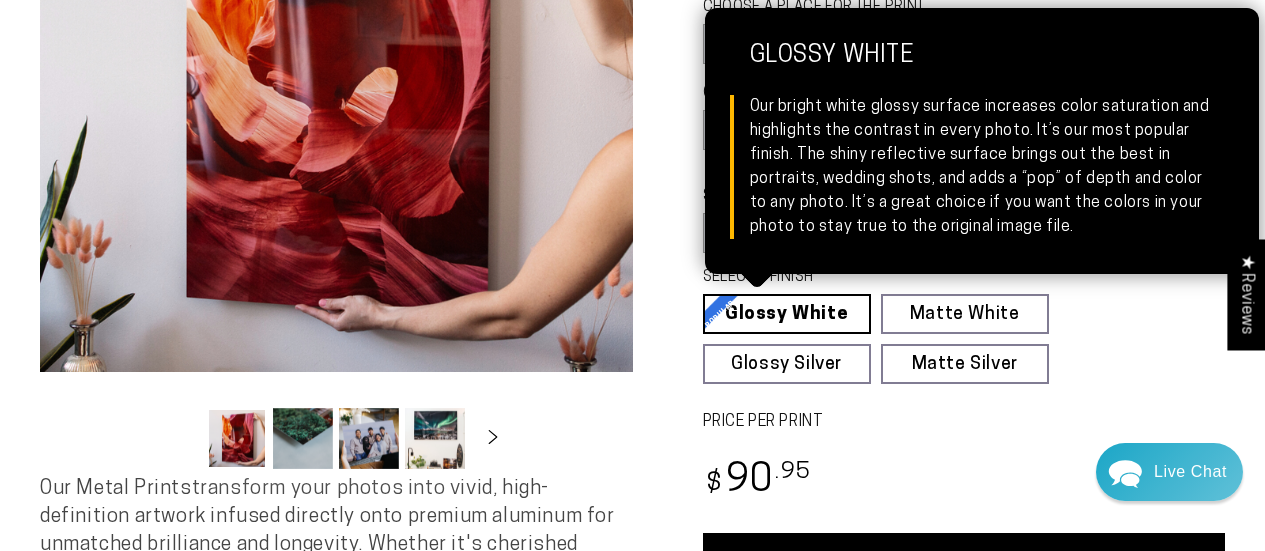 click on "Glossy White
Glossy White
Our bright white glossy surface increases color saturation and highlights the contrast in every photo. It’s our most popular finish. The shiny reflective surface brings out the best in portraits, wedding shots, and adds a “pop” of depth and color to any photo. It’s a great choice if you want the colors in your photo to stay true to the original image file." at bounding box center (787, 314) 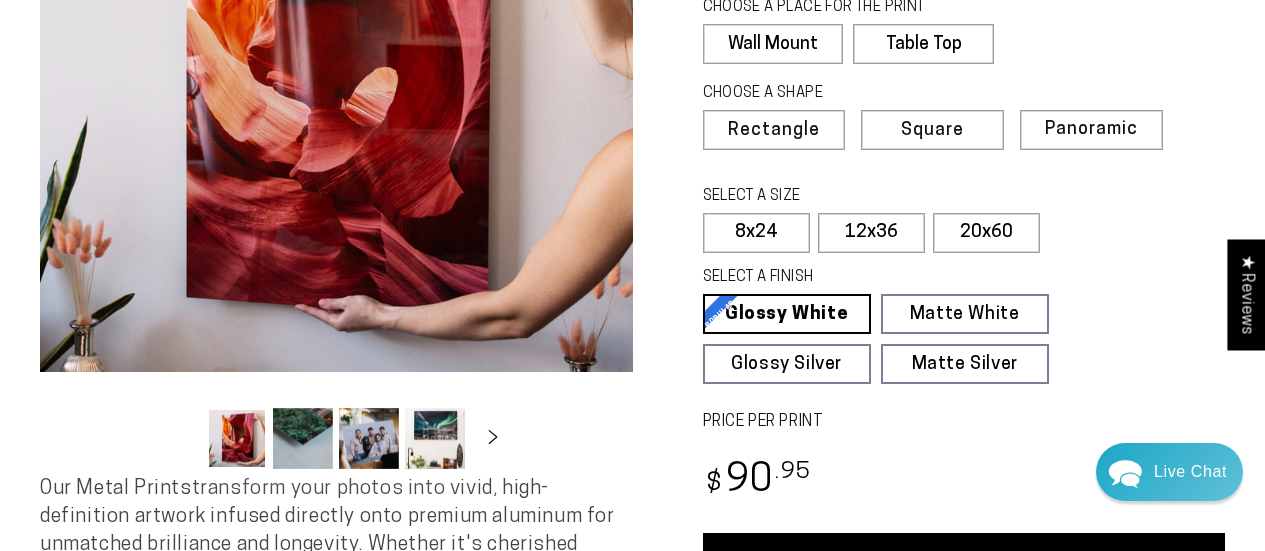 click at bounding box center [435, 438] 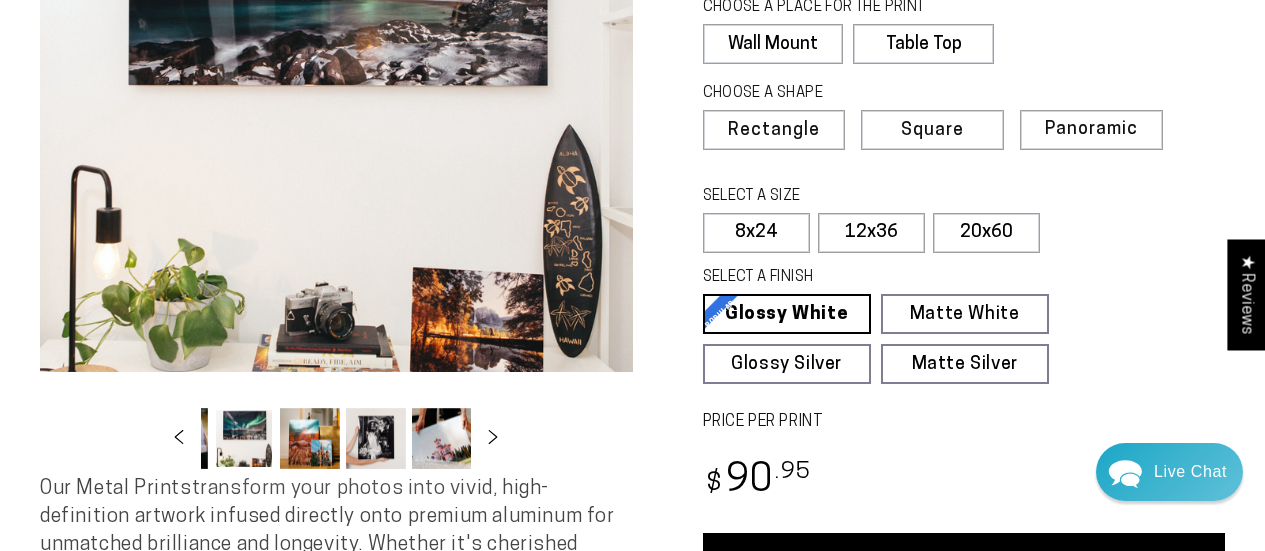 scroll, scrollTop: 0, scrollLeft: 194, axis: horizontal 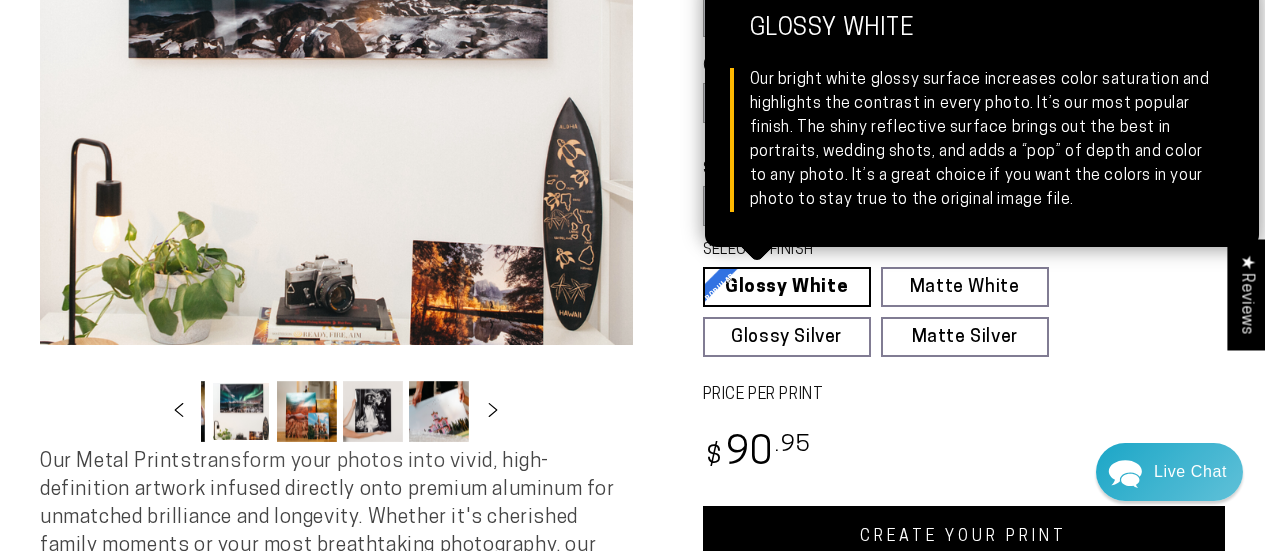 click on "Glossy White
Glossy White
Our bright white glossy surface increases color saturation and highlights the contrast in every photo. It’s our most popular finish. The shiny reflective surface brings out the best in portraits, wedding shots, and adds a “pop” of depth and color to any photo. It’s a great choice if you want the colors in your photo to stay true to the original image file." at bounding box center (787, 287) 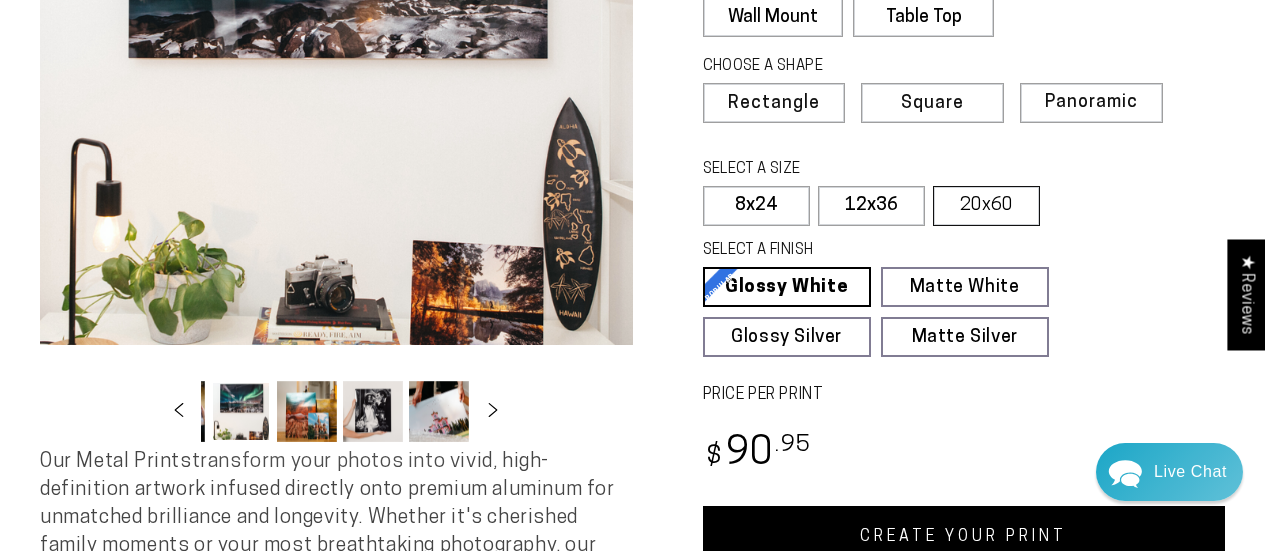 click on "20x60" at bounding box center [986, 206] 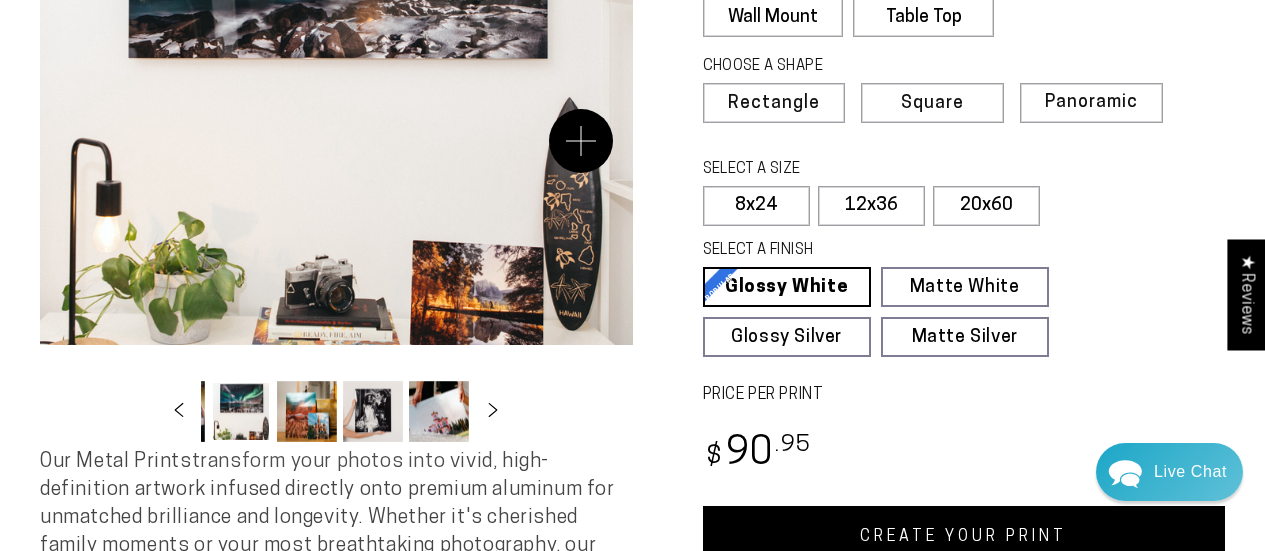 scroll, scrollTop: 310, scrollLeft: 0, axis: vertical 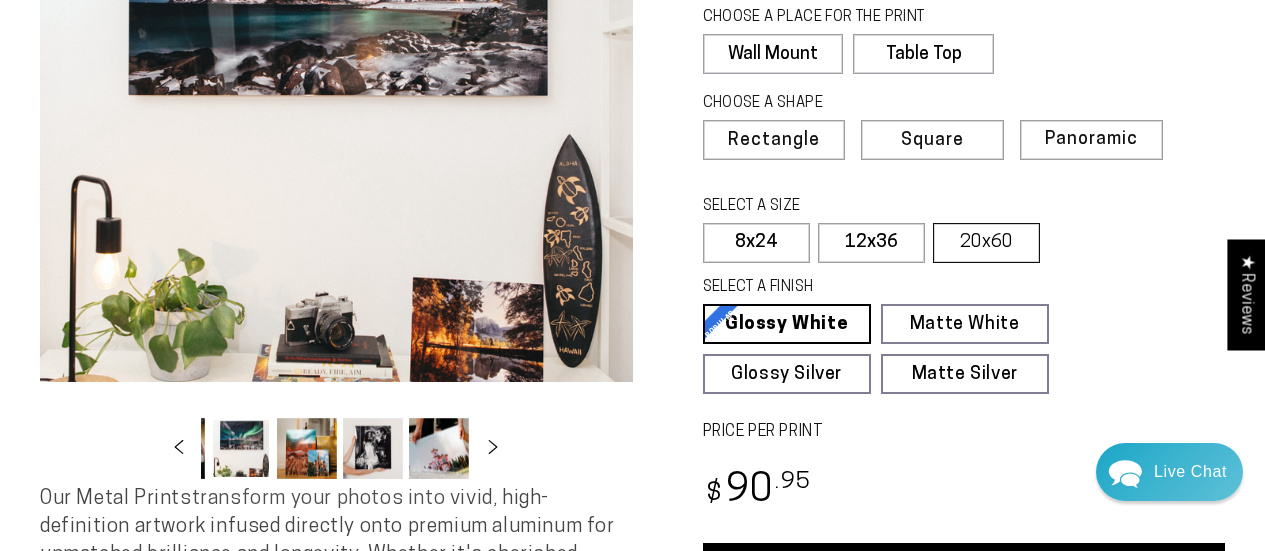 click on "20x60" at bounding box center (986, 243) 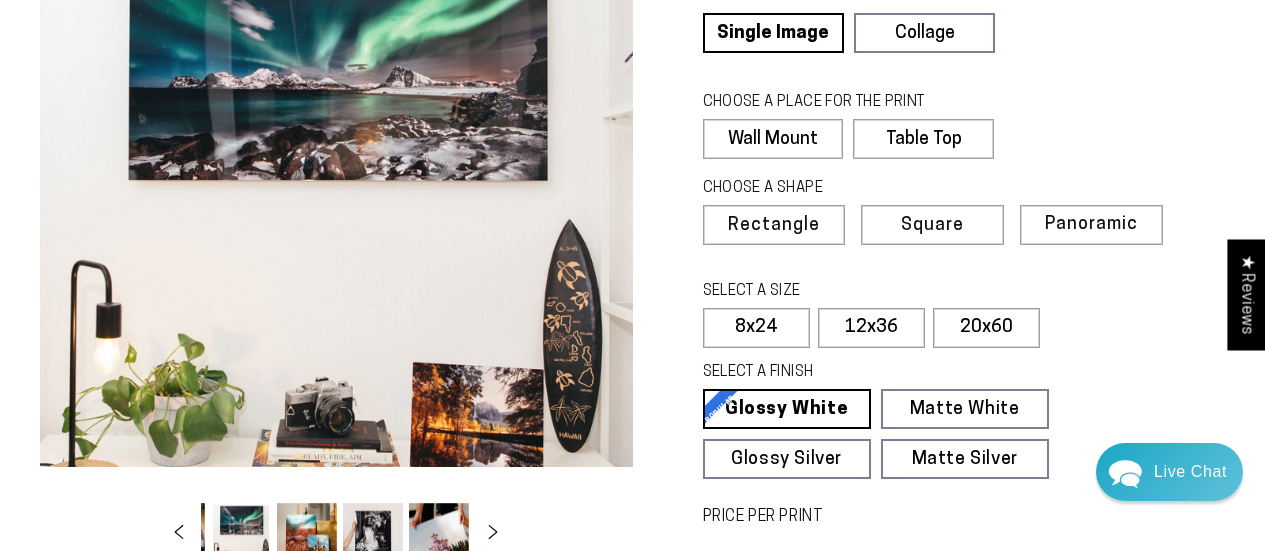 scroll, scrollTop: 459, scrollLeft: 0, axis: vertical 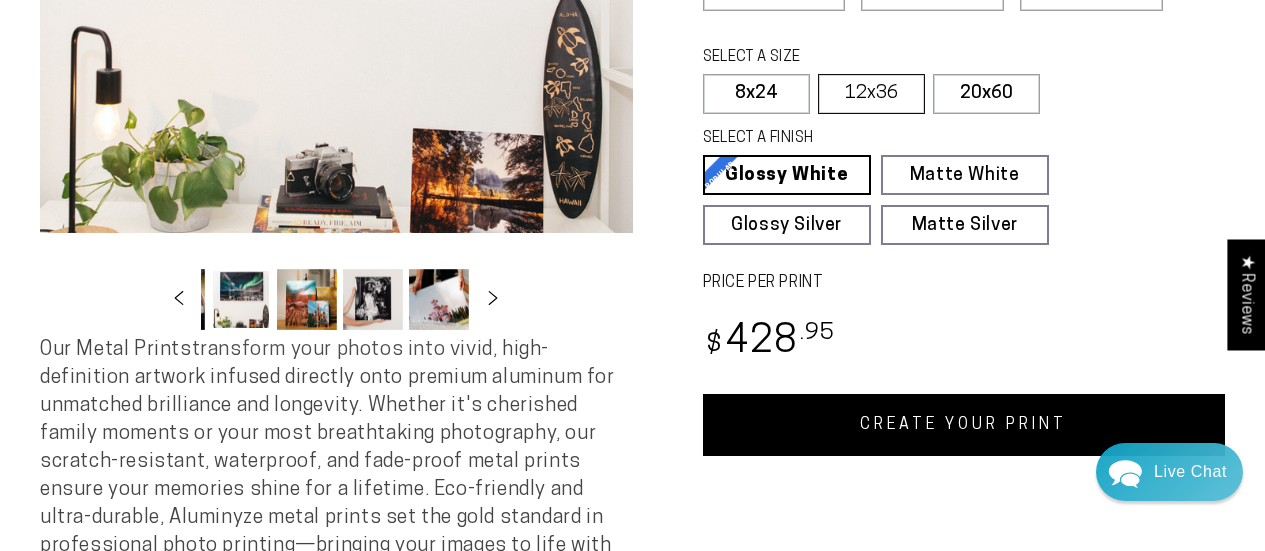 click on "12x36" at bounding box center (871, 94) 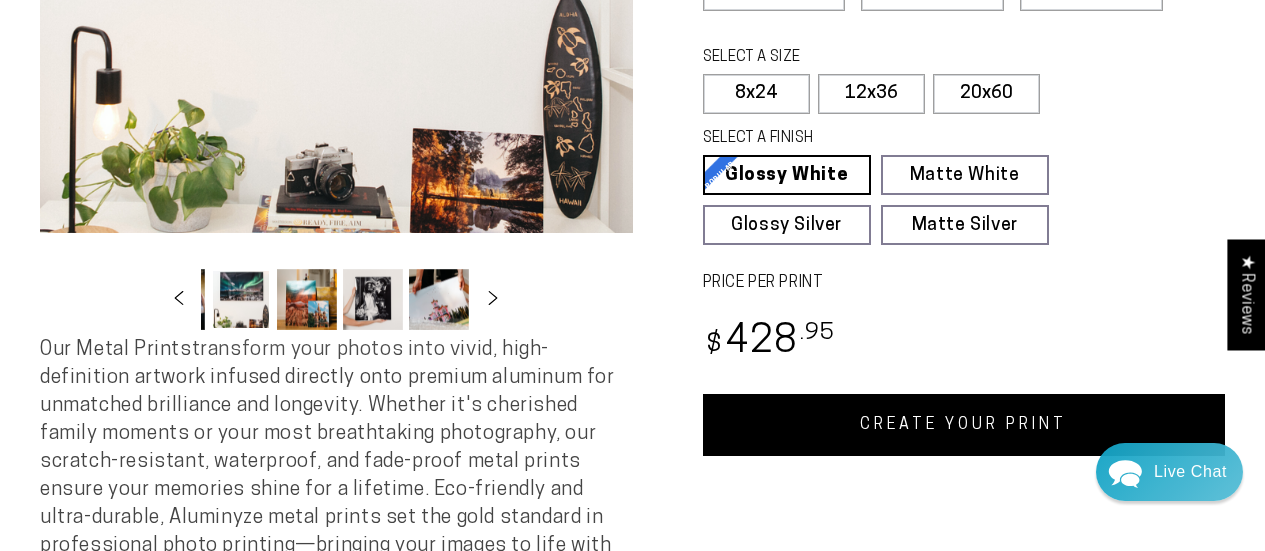 click on "PRICE PER PRINT" at bounding box center (964, 283) 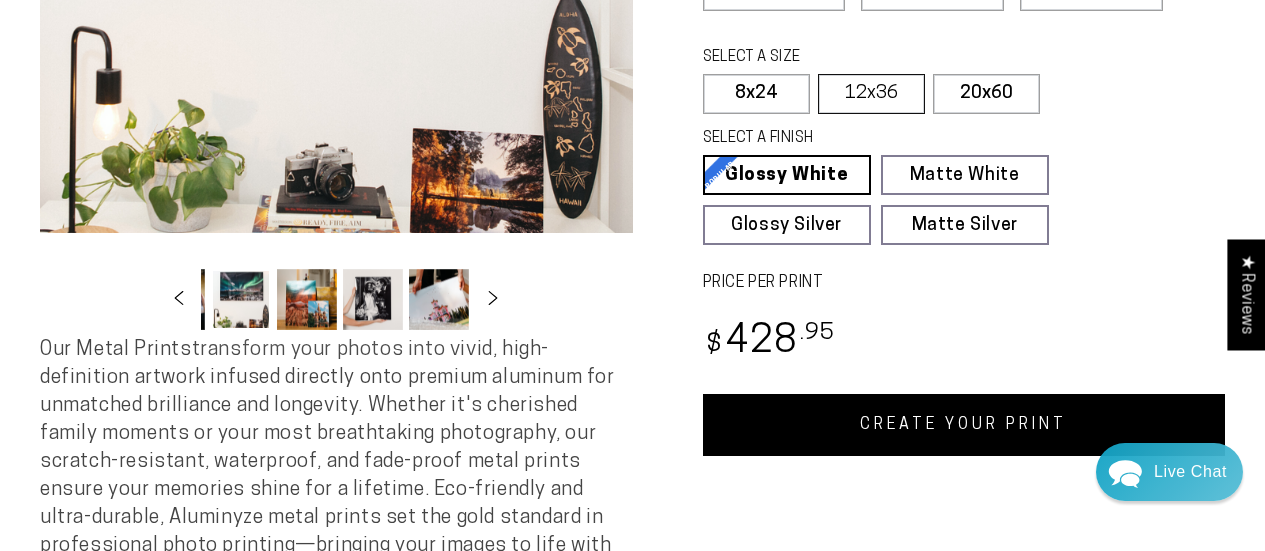 click on "12x36" at bounding box center [871, 94] 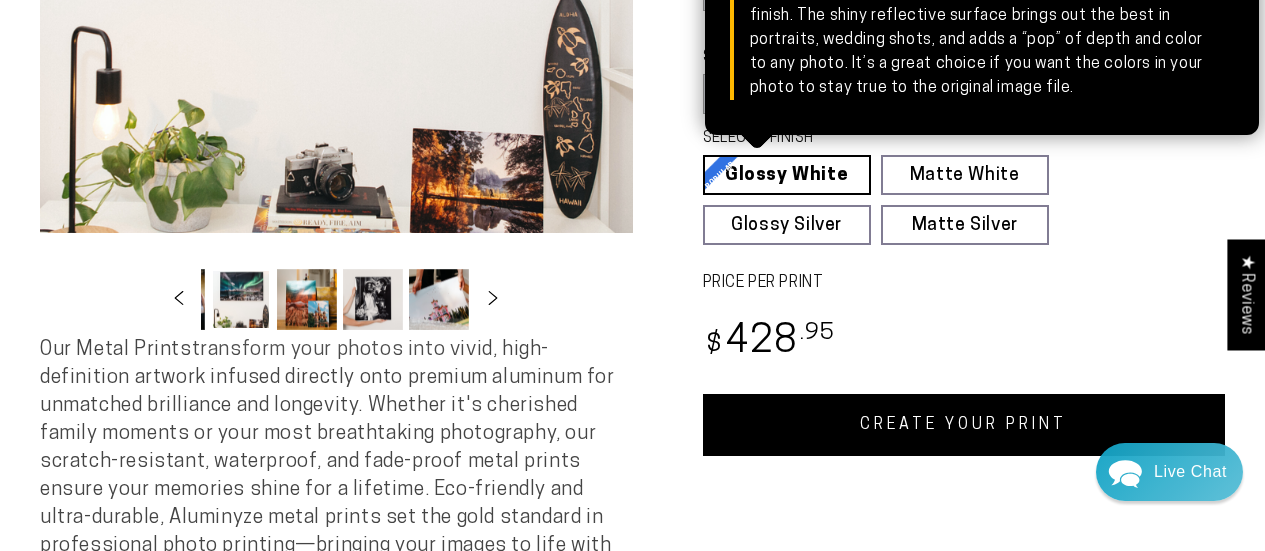 click on "Glossy White
Glossy White
Our bright white glossy surface increases color saturation and highlights the contrast in every photo. It’s our most popular finish. The shiny reflective surface brings out the best in portraits, wedding shots, and adds a “pop” of depth and color to any photo. It’s a great choice if you want the colors in your photo to stay true to the original image file." at bounding box center [787, 175] 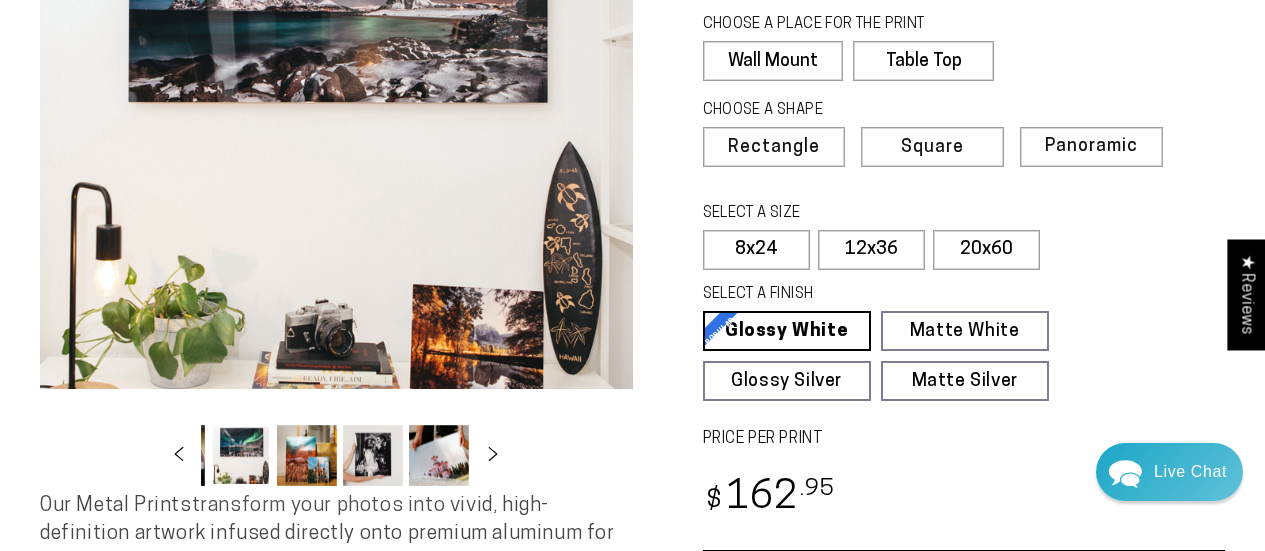 scroll, scrollTop: 293, scrollLeft: 0, axis: vertical 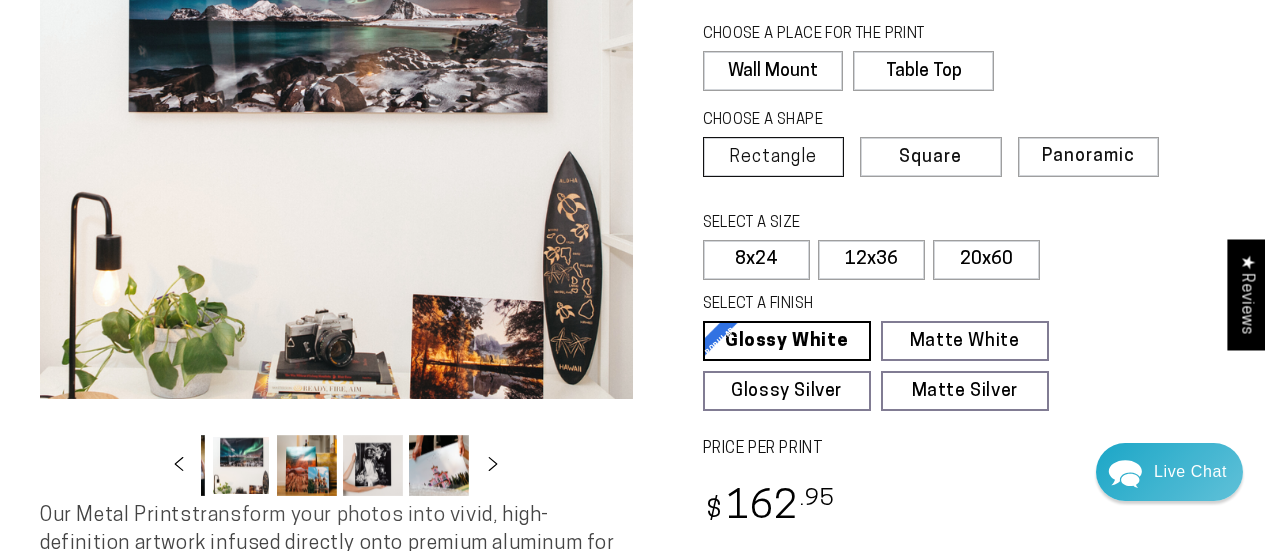 click on "Rectangle" at bounding box center [773, 158] 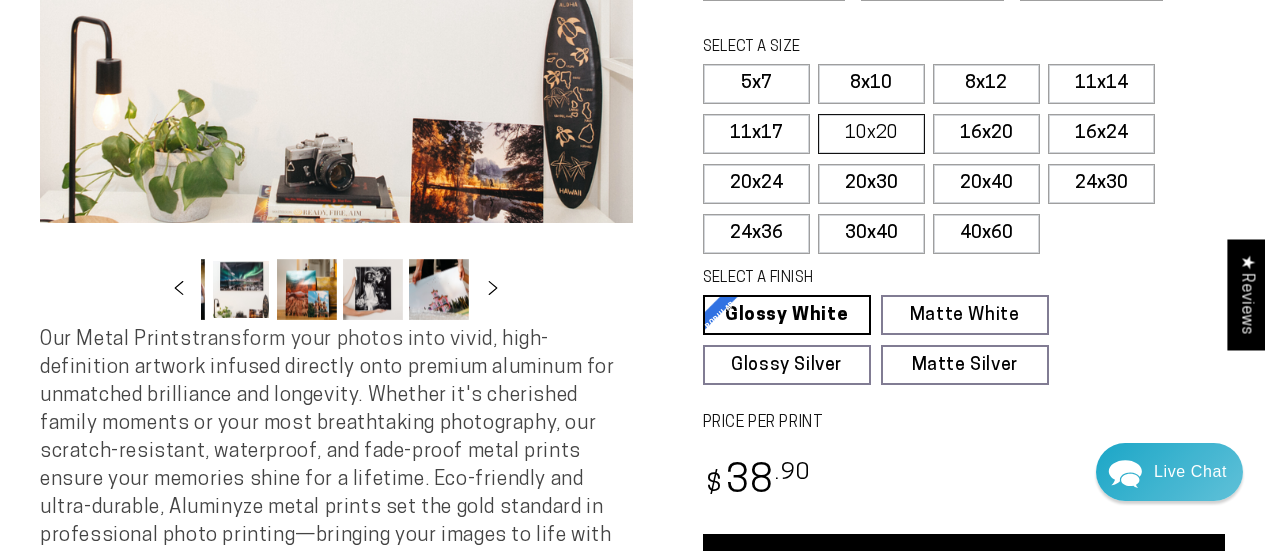 scroll, scrollTop: 424, scrollLeft: 0, axis: vertical 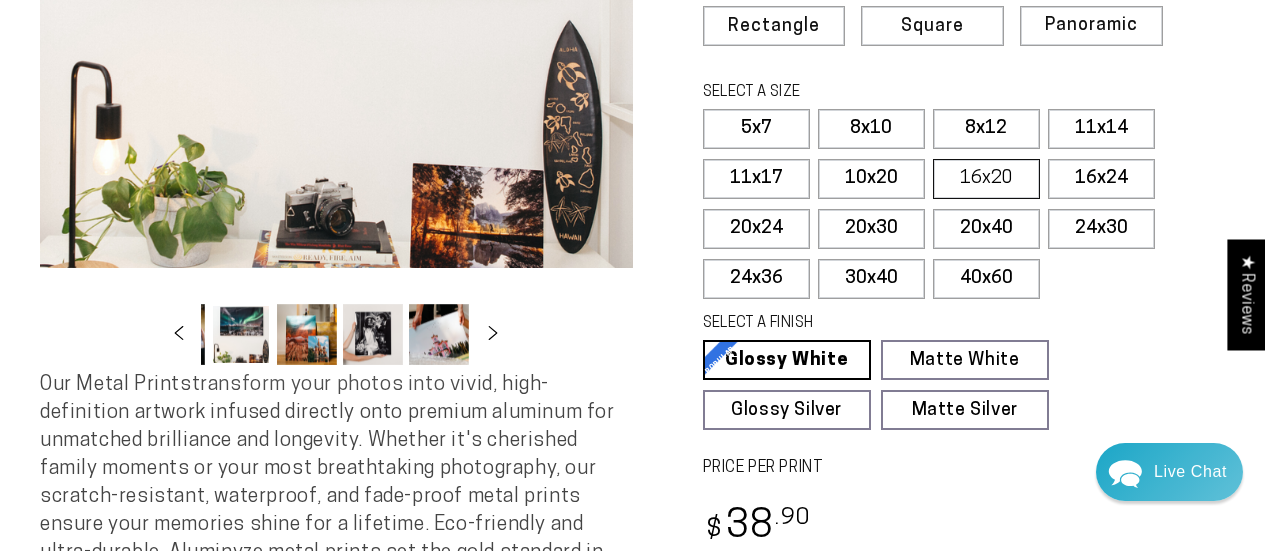 click on "16x20" at bounding box center (986, 179) 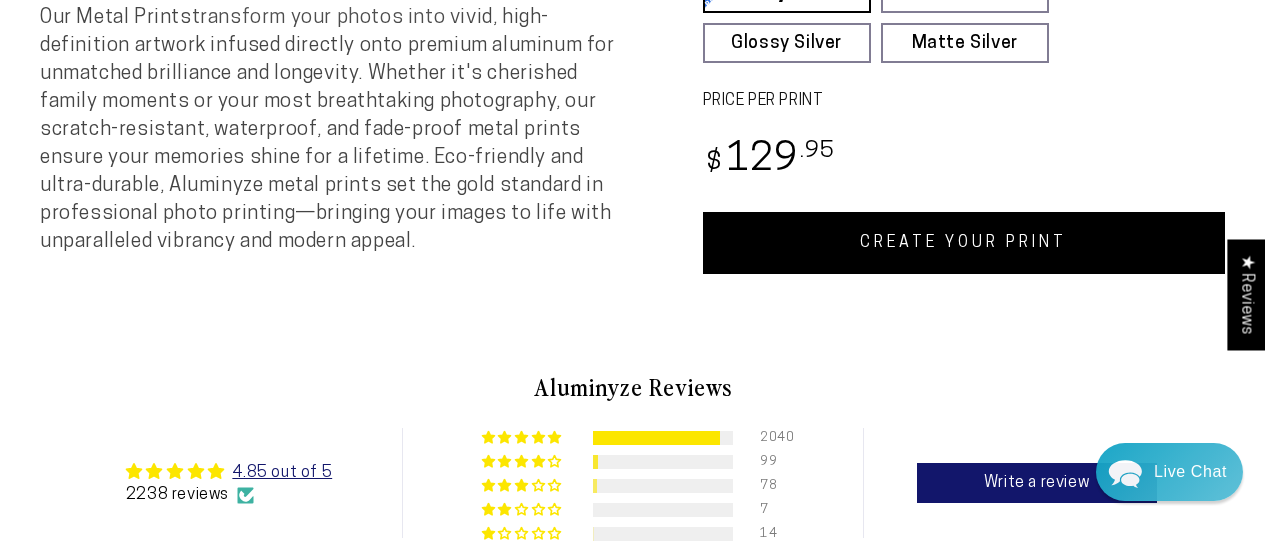 scroll, scrollTop: 790, scrollLeft: 0, axis: vertical 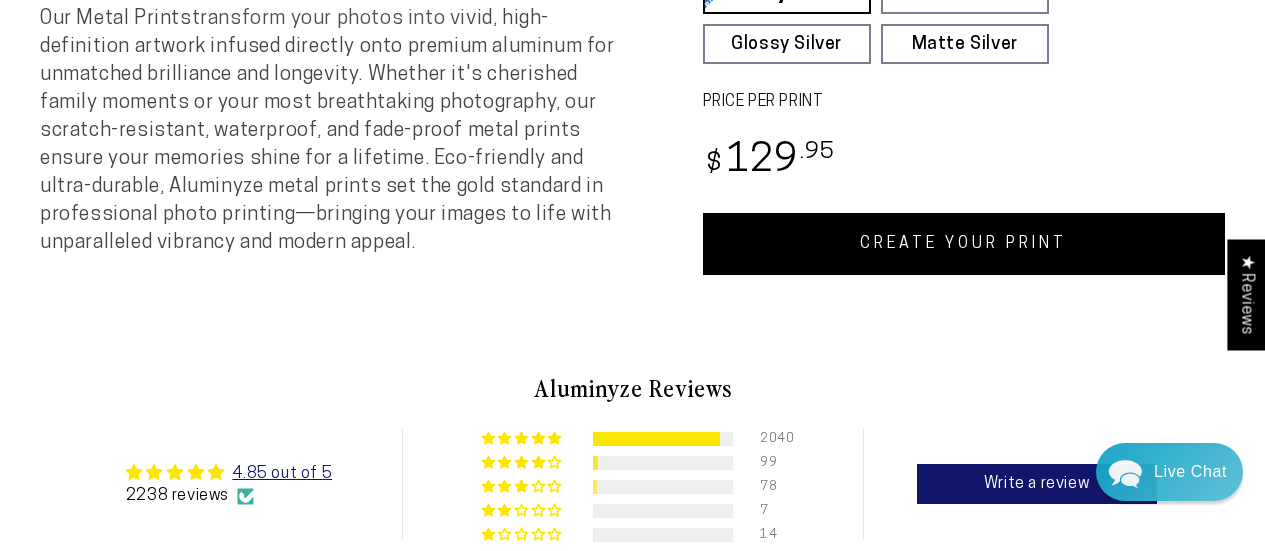 click on "CREATE YOUR PRINT" at bounding box center (964, 244) 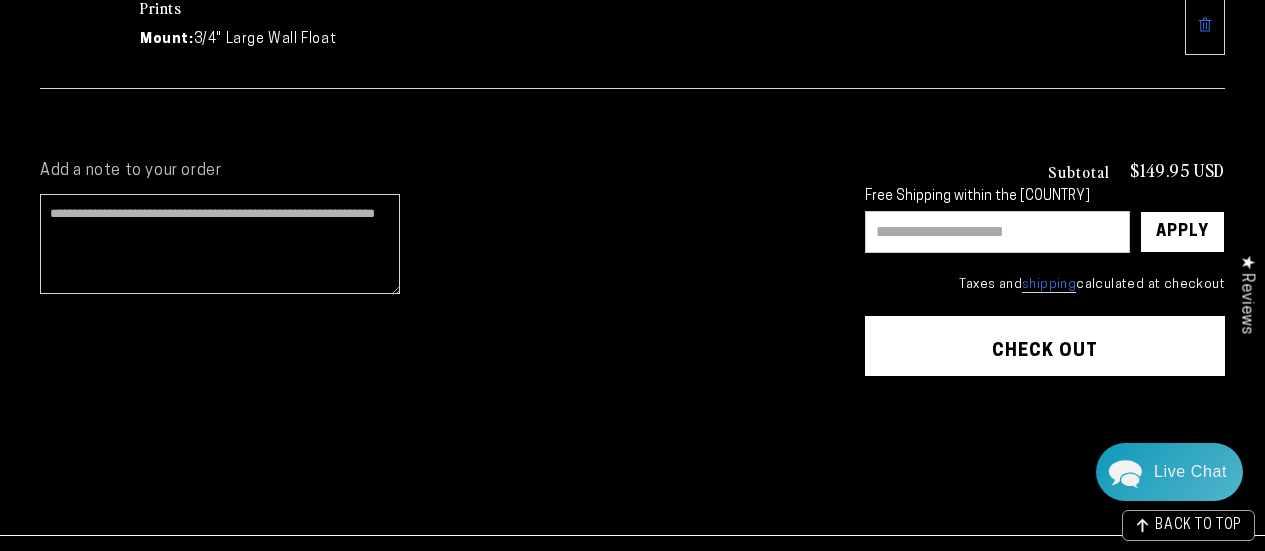 scroll, scrollTop: 370, scrollLeft: 0, axis: vertical 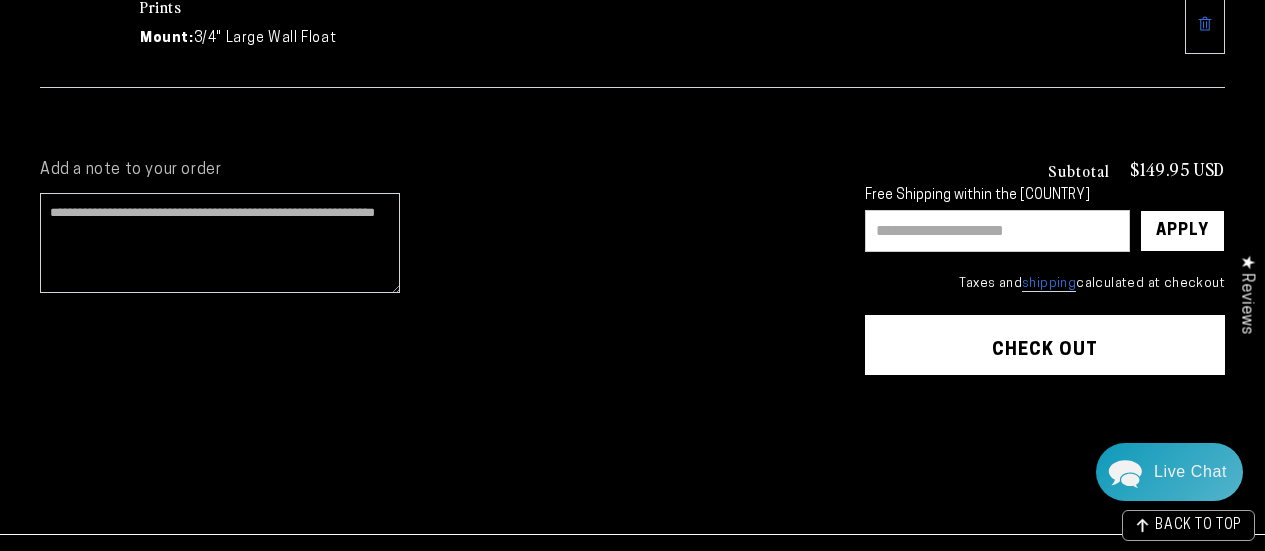 click at bounding box center (997, 231) 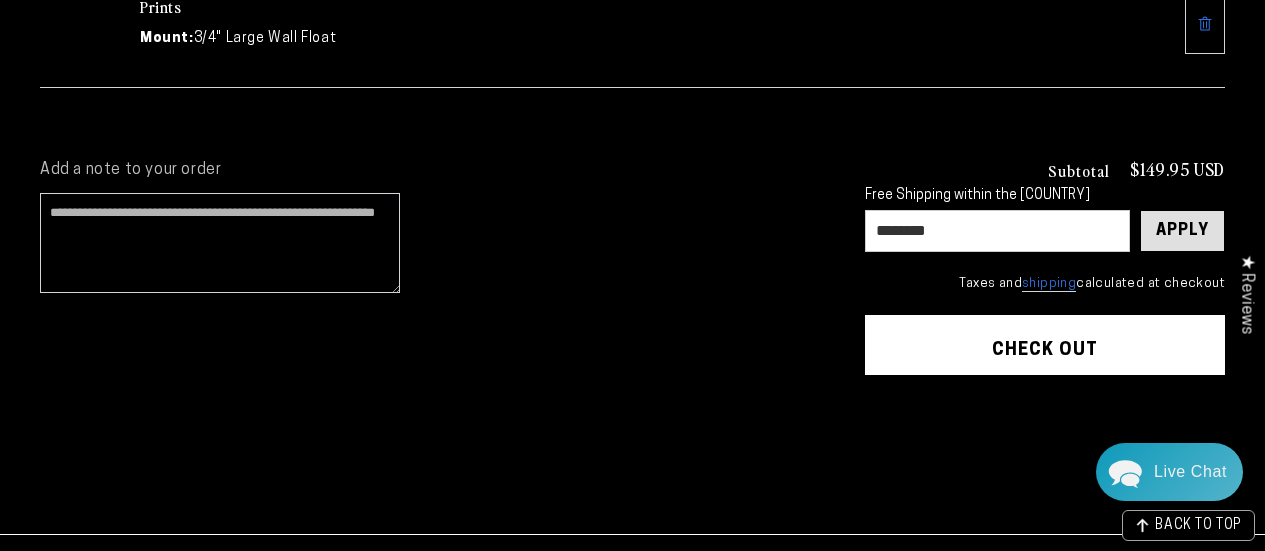 type on "********" 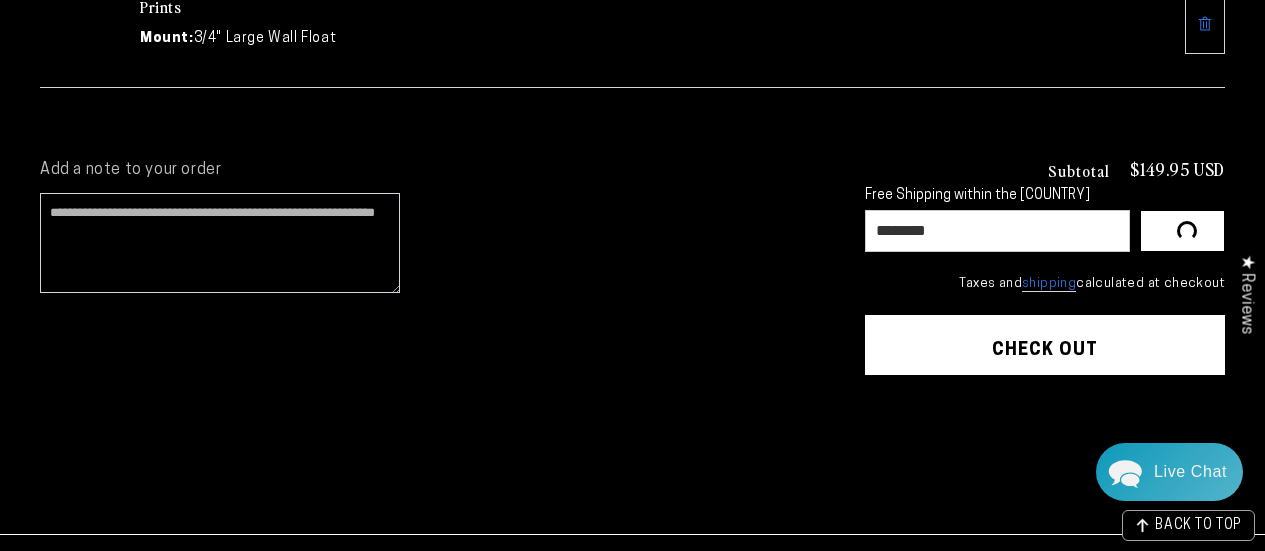 type 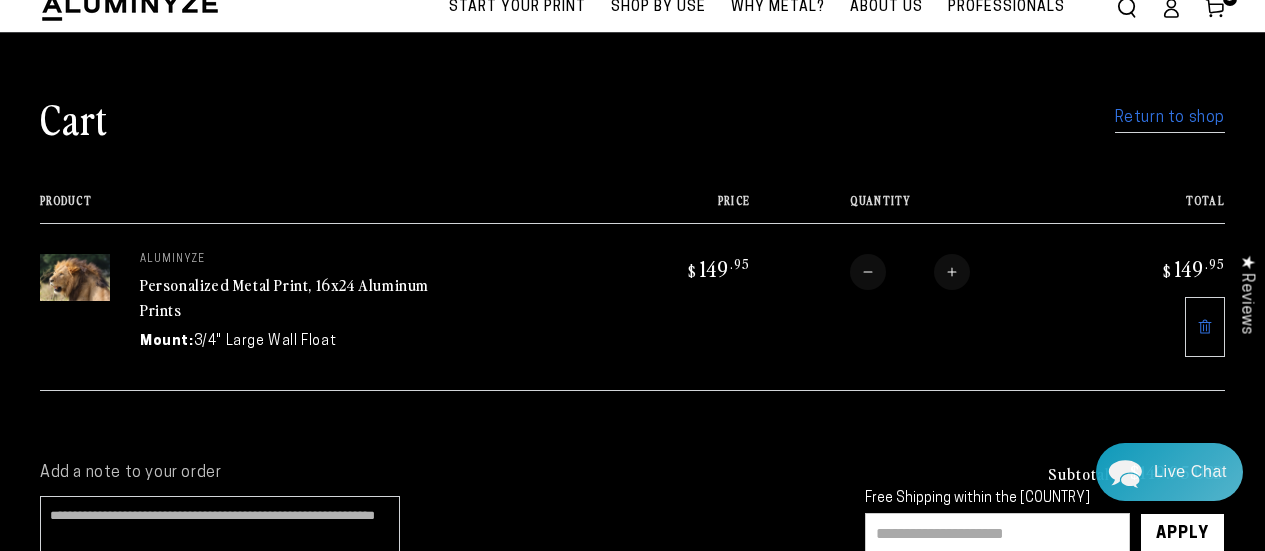scroll, scrollTop: 0, scrollLeft: 0, axis: both 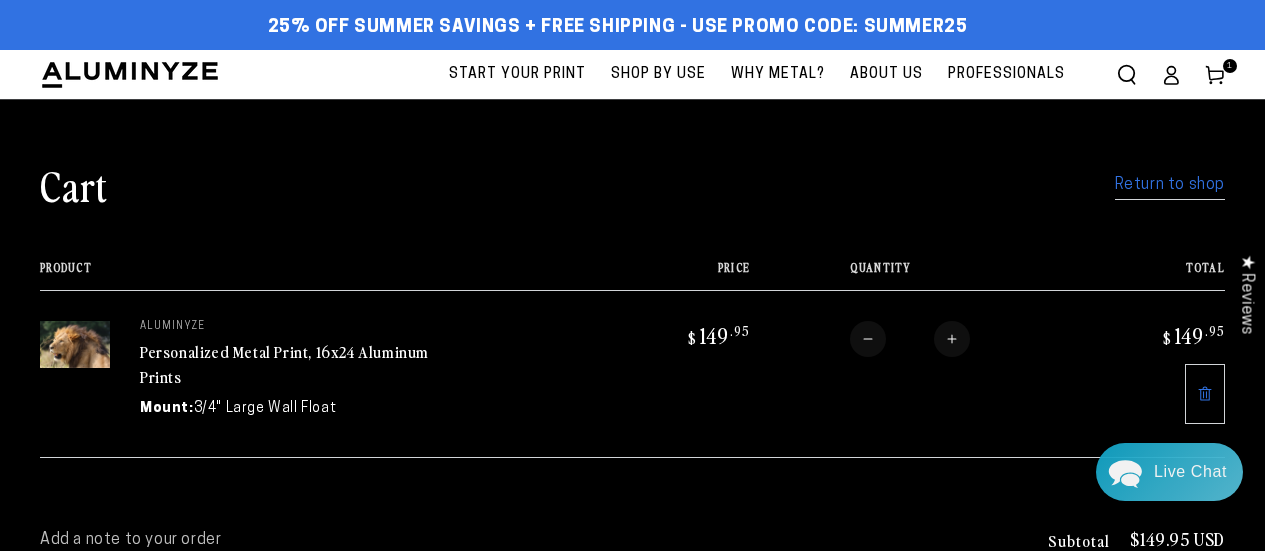 click on "Start Your Print" at bounding box center [517, 74] 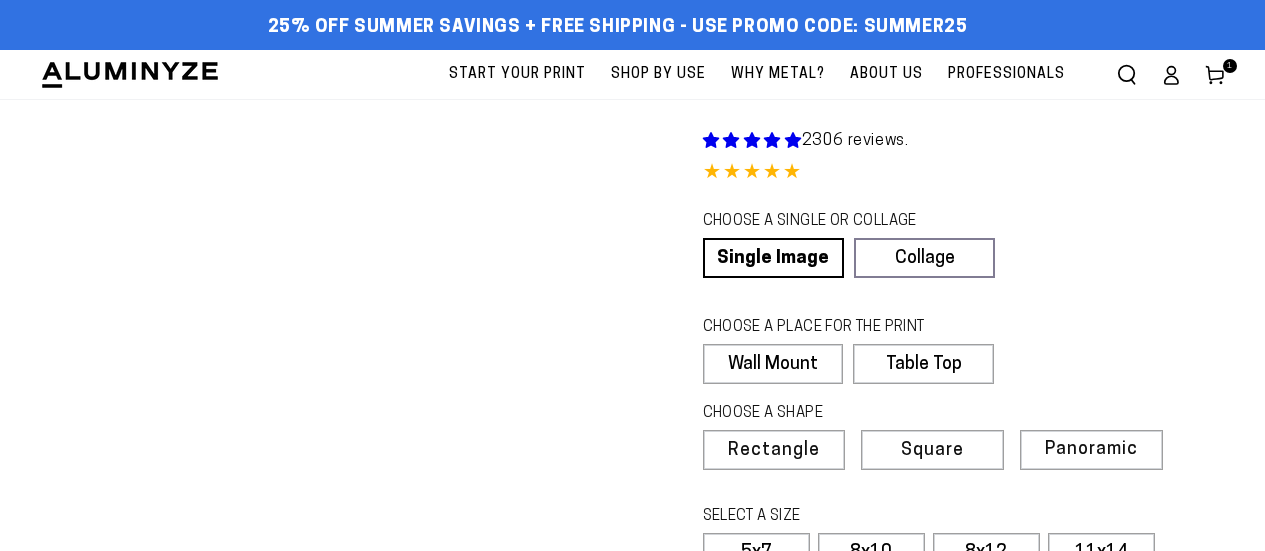 scroll, scrollTop: 0, scrollLeft: 0, axis: both 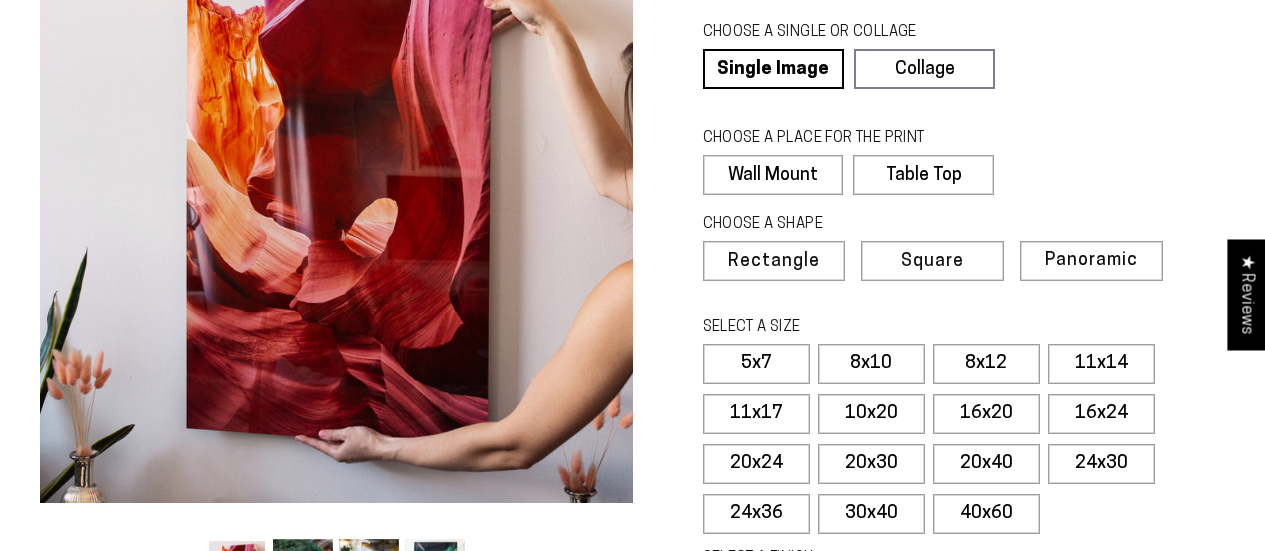 select on "**********" 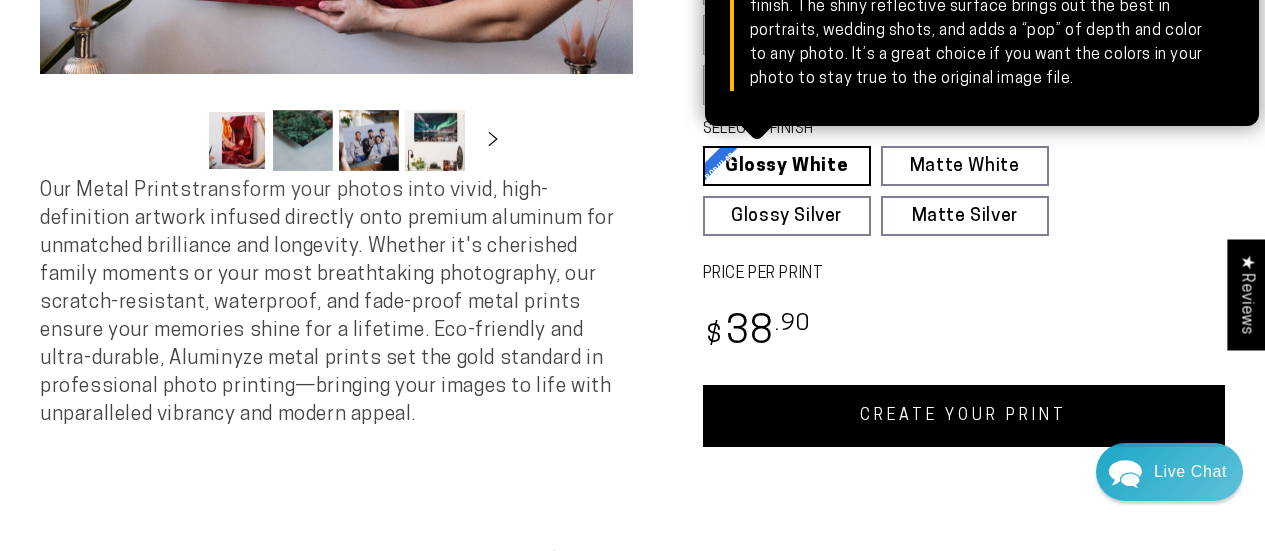 scroll, scrollTop: 619, scrollLeft: 0, axis: vertical 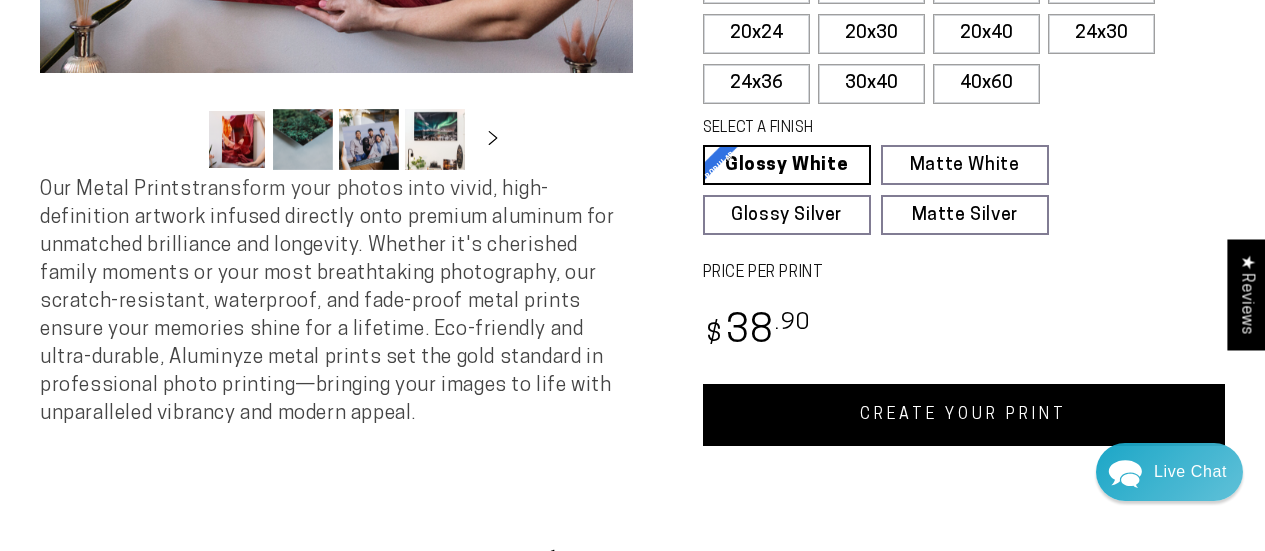 click on "CREATE YOUR PRINT" at bounding box center [964, 415] 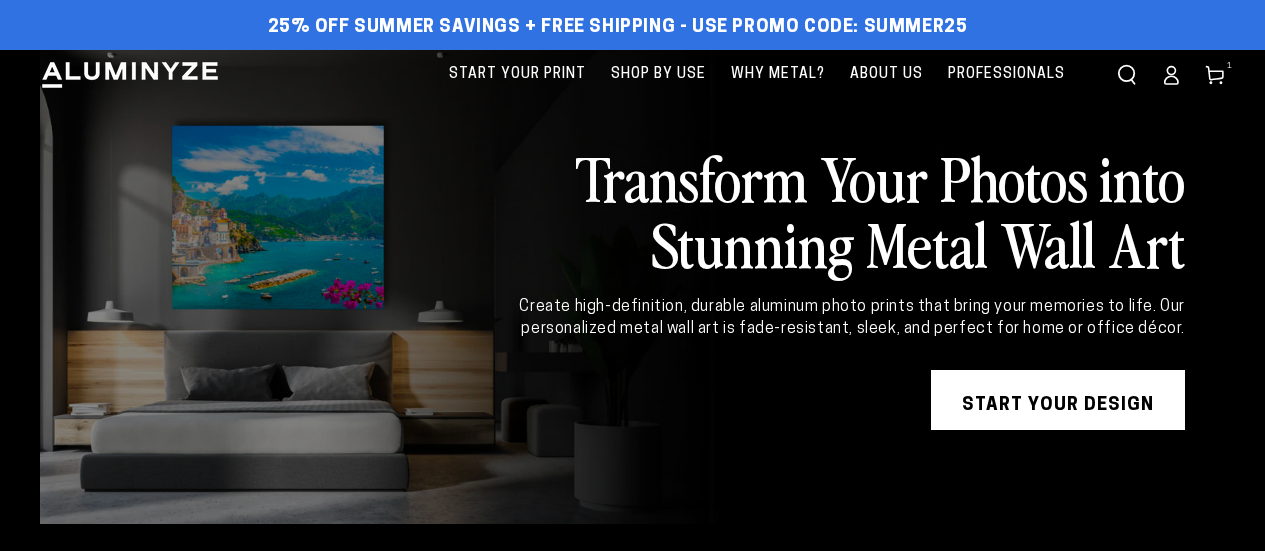 scroll, scrollTop: 0, scrollLeft: 0, axis: both 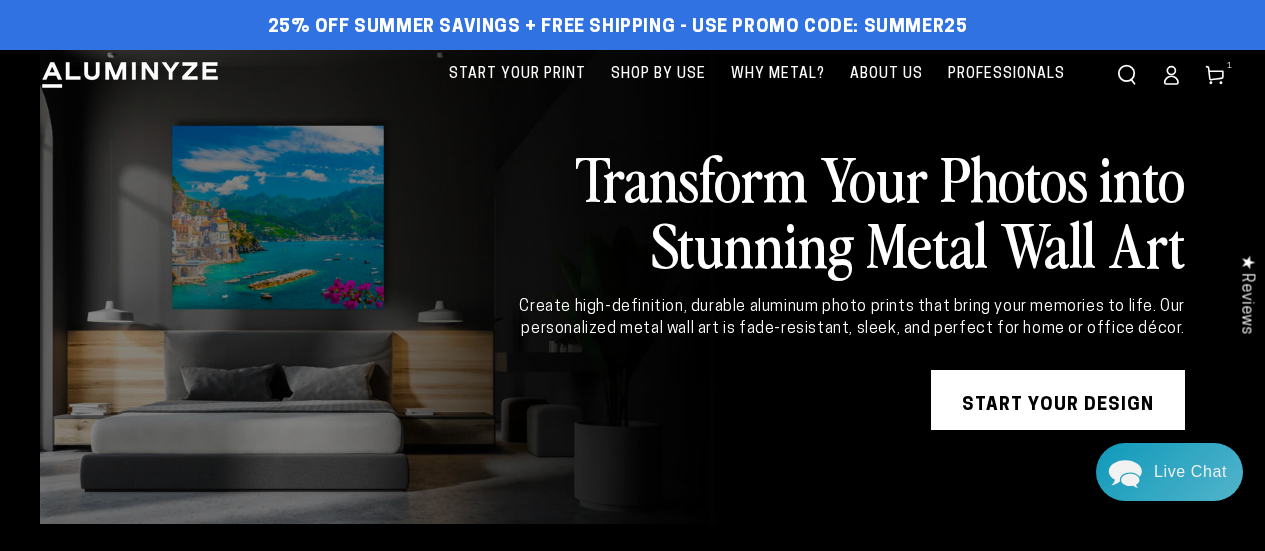 click 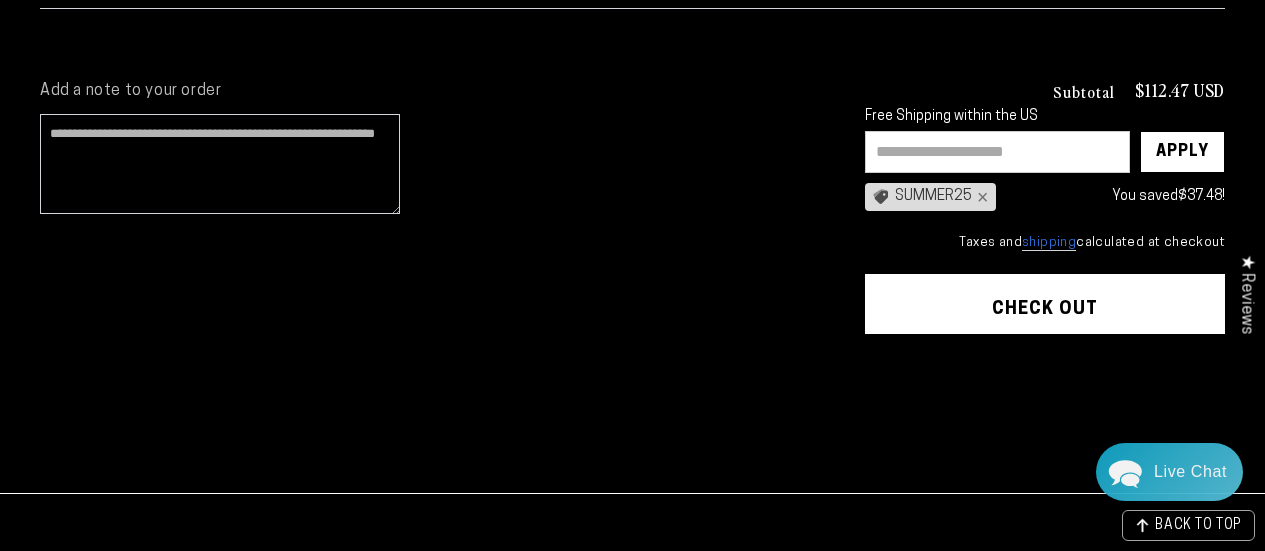 scroll, scrollTop: 478, scrollLeft: 0, axis: vertical 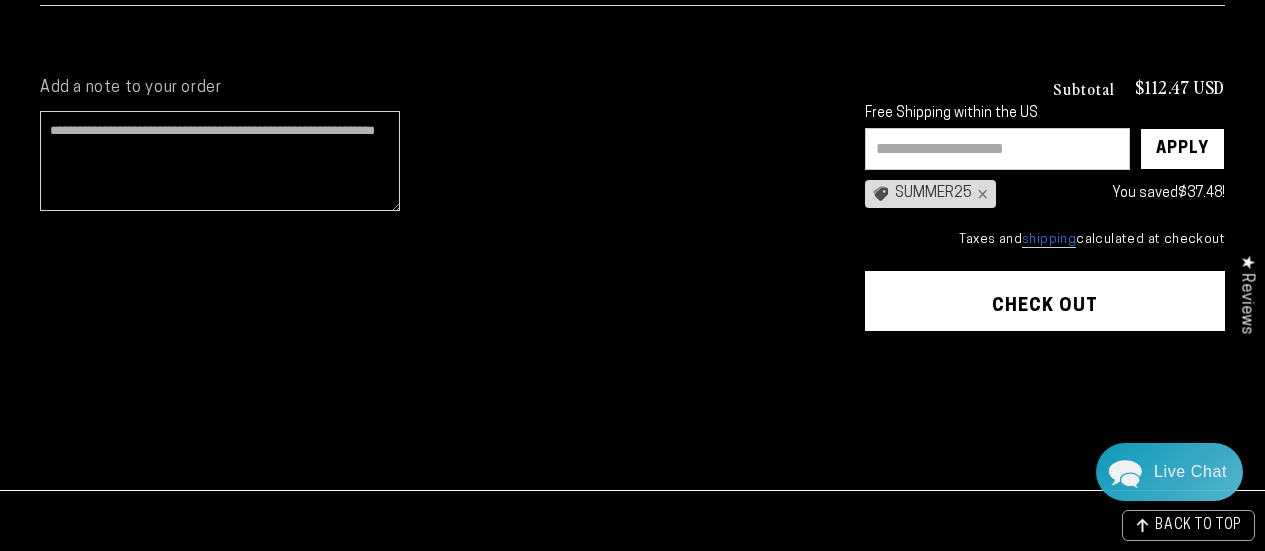 click on "Check out" at bounding box center [1045, 301] 